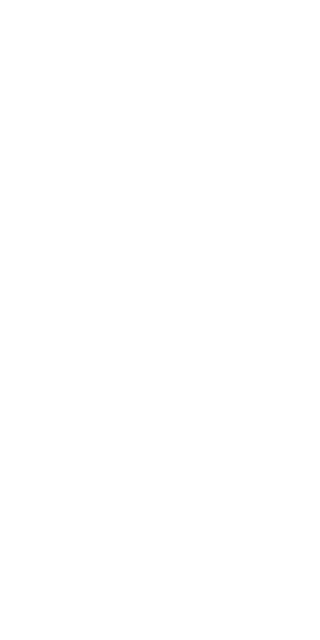 scroll, scrollTop: 0, scrollLeft: 0, axis: both 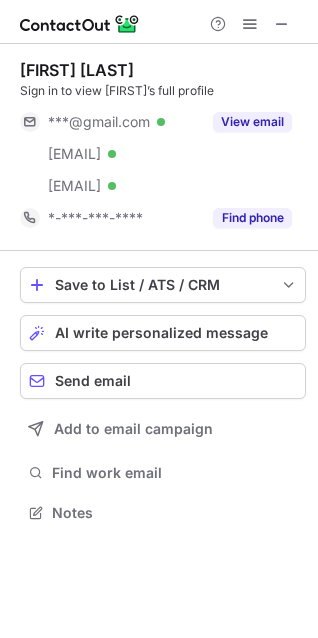 click on "View email" at bounding box center [252, 122] 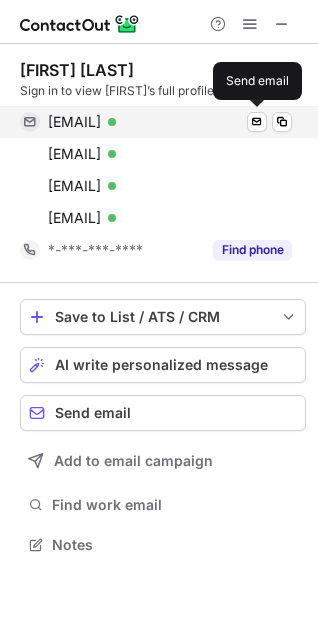 scroll, scrollTop: 10, scrollLeft: 10, axis: both 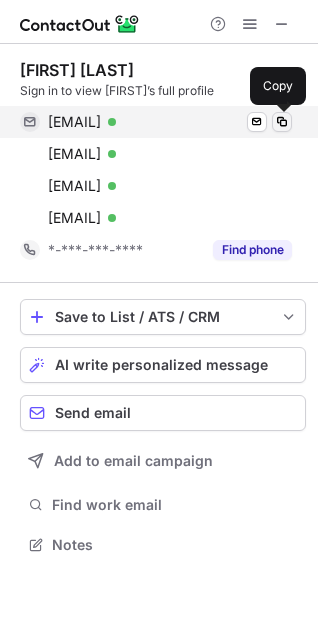 click at bounding box center (282, 122) 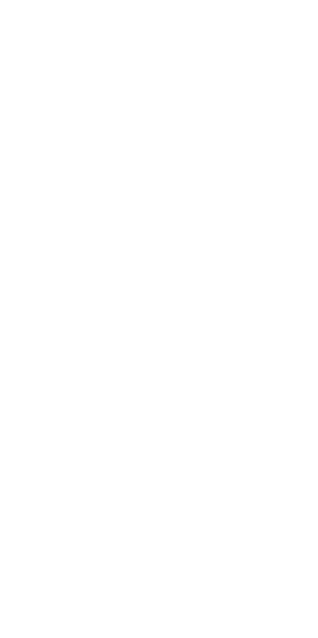 scroll, scrollTop: 0, scrollLeft: 0, axis: both 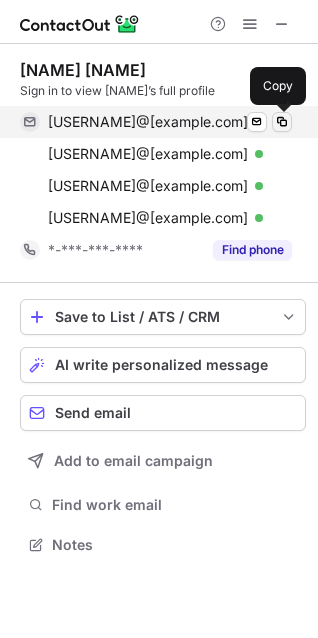 click at bounding box center (282, 122) 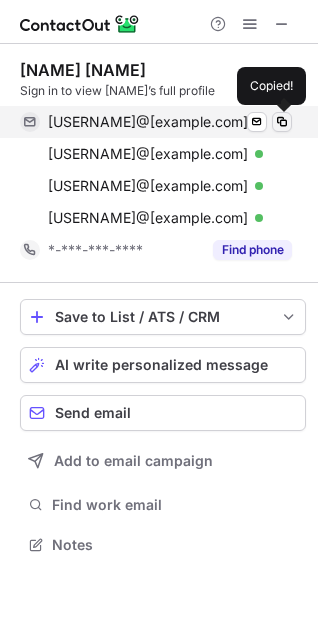 click at bounding box center [282, 122] 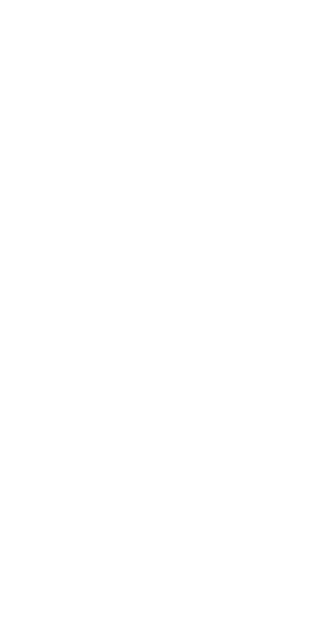 scroll, scrollTop: 0, scrollLeft: 0, axis: both 